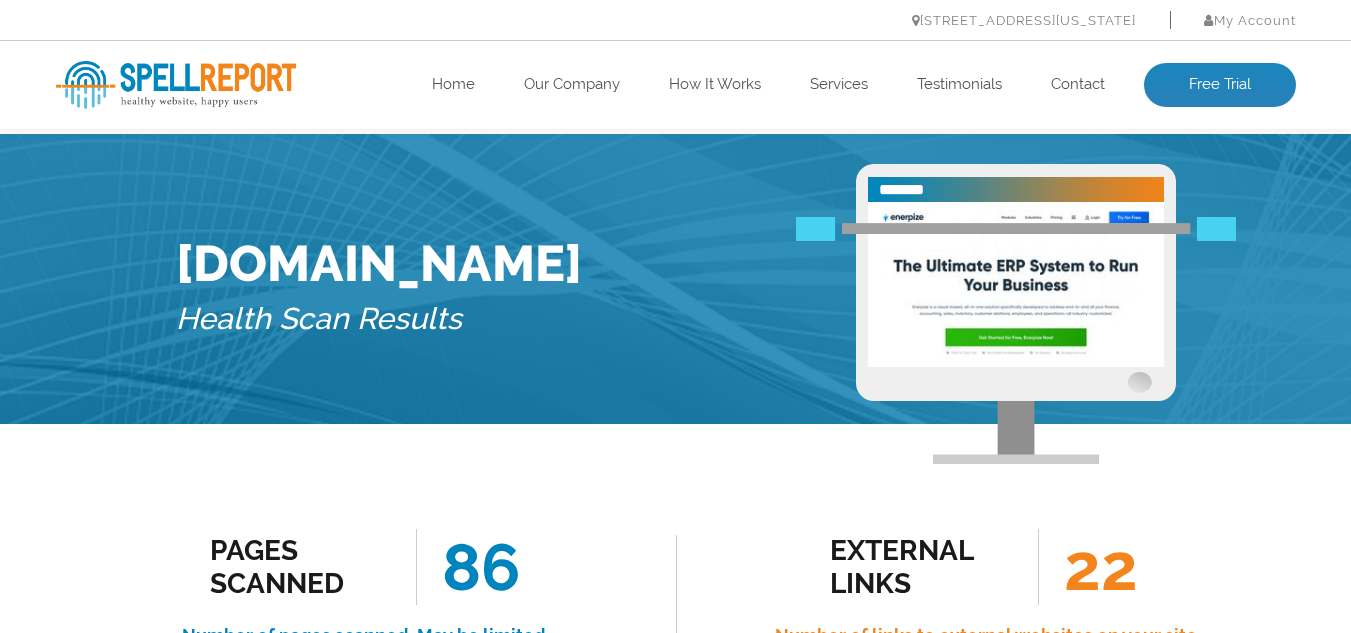 scroll, scrollTop: 0, scrollLeft: 0, axis: both 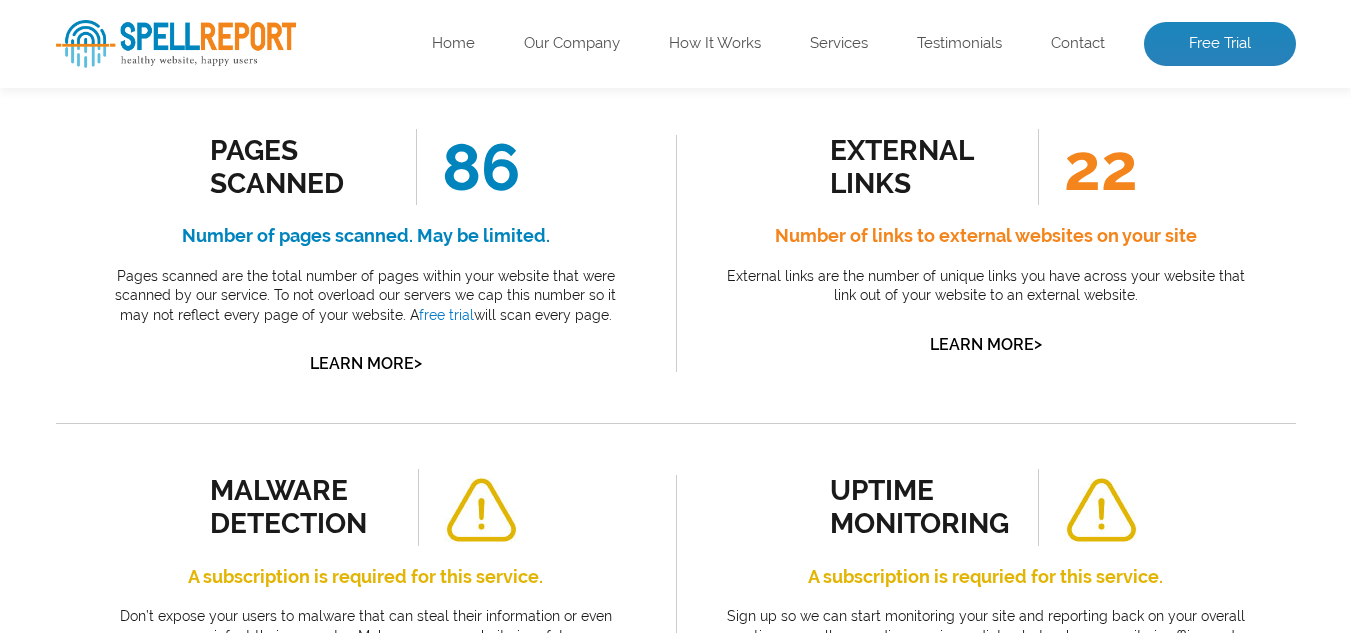 click on "Pages Scanned
86
Number of pages scanned.  May be limited.
Pages scanned are the total number of pages within your website that were scanned by our service.  To not overload our servers we cap this number so it may not reflect every page of your website. A  free trial  will scan every page.
Learn More  >
Pages Scanned
Pages scanned are the total number of pages within your website that were scanned by our service.  To not overload our servers we cap this number so it may not reflect every page of your website. A  free trial  will scan every page. For more information visit our  FAQ here .
22 >" at bounding box center [675, 1261] 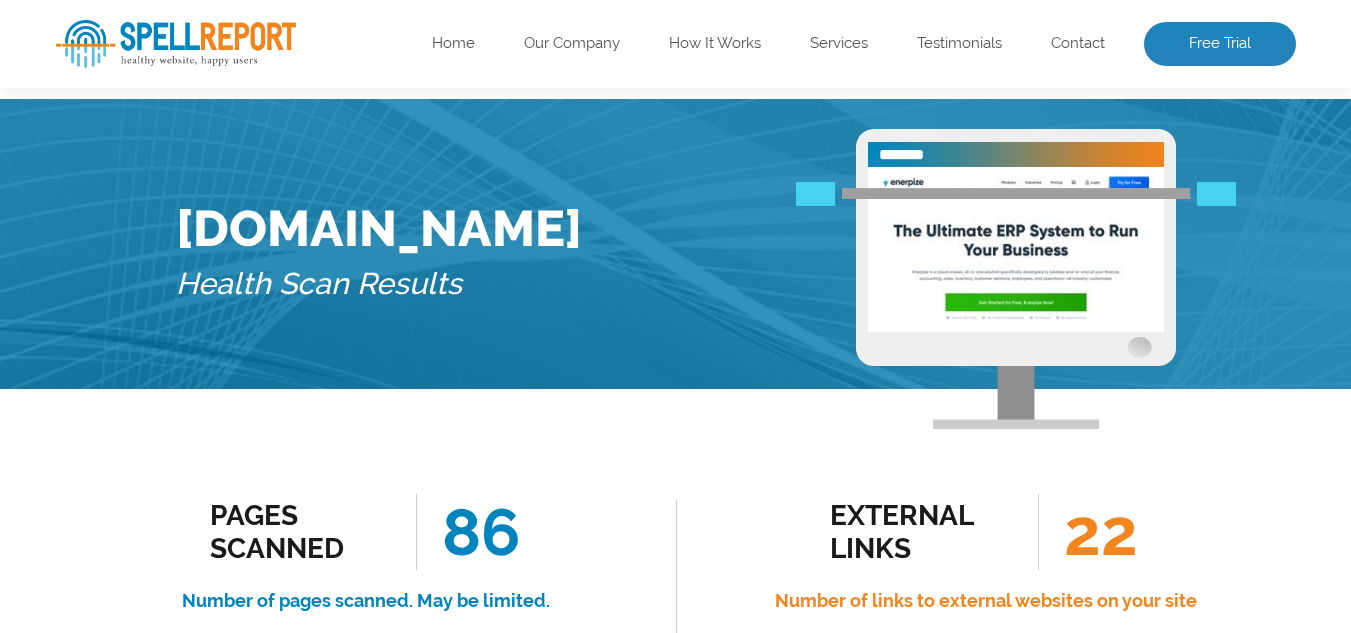 scroll, scrollTop: 0, scrollLeft: 0, axis: both 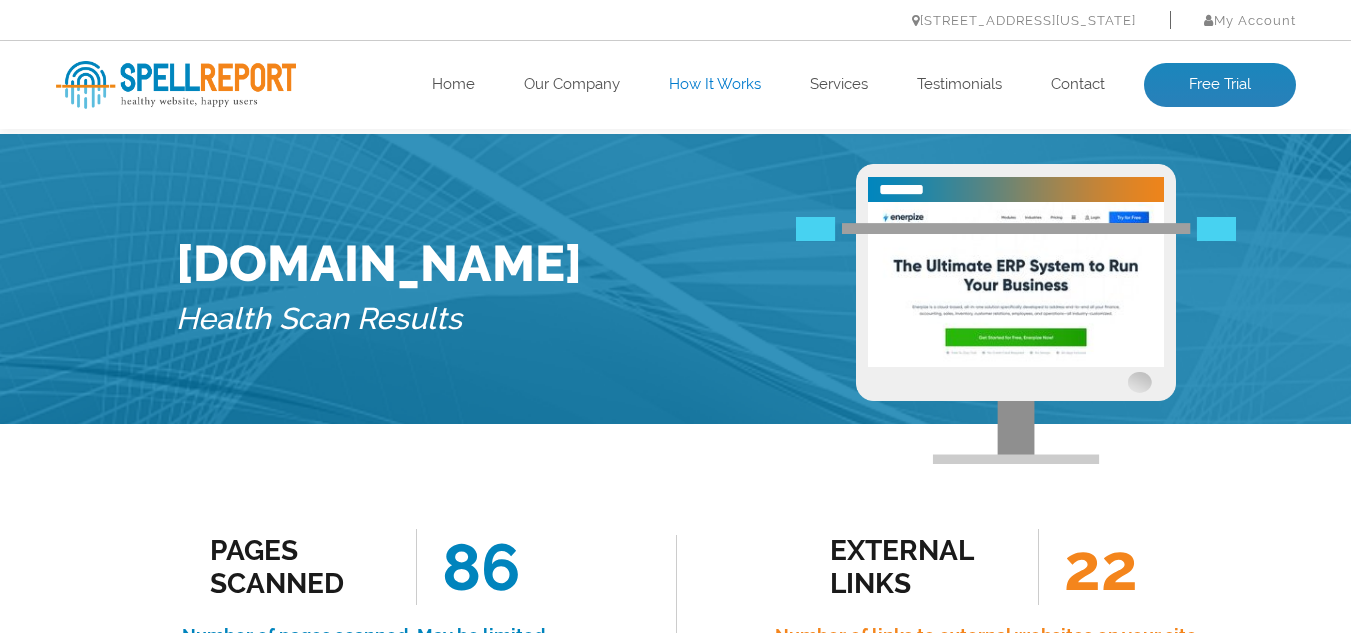 click on "How It Works" at bounding box center [715, 85] 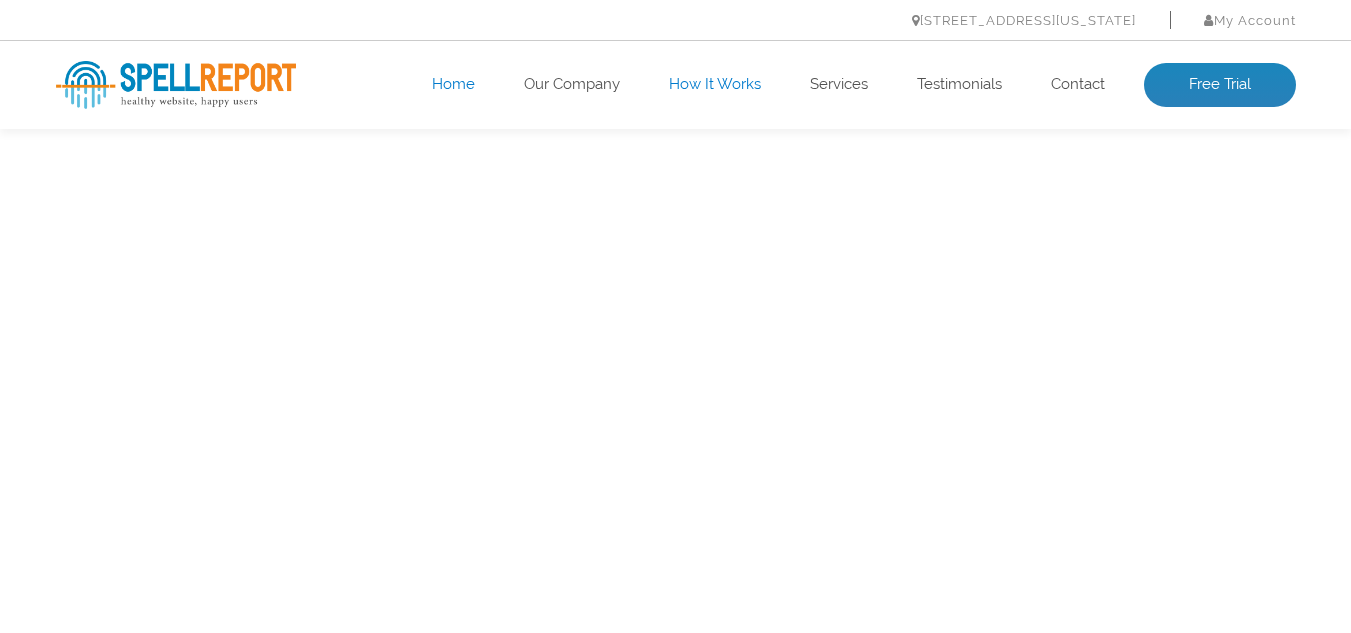 scroll, scrollTop: 0, scrollLeft: 0, axis: both 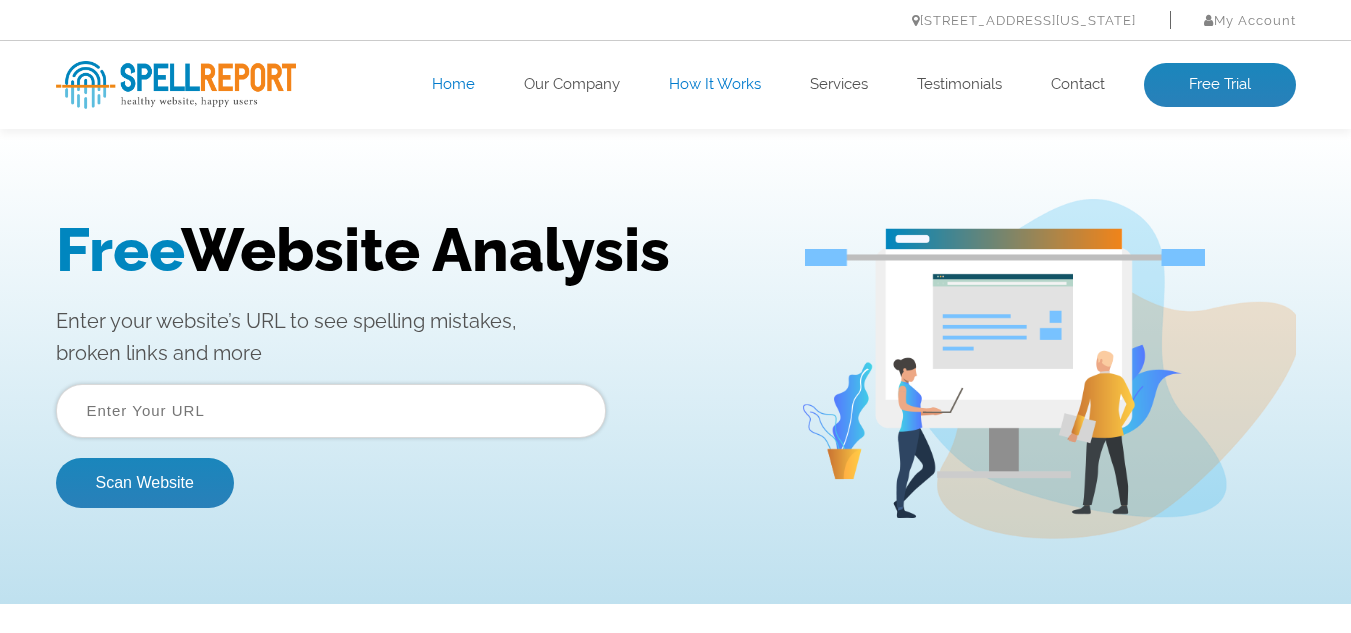 click on "Enter your website’s URL to see spelling mistakes,
broken links and more" at bounding box center [413, 337] 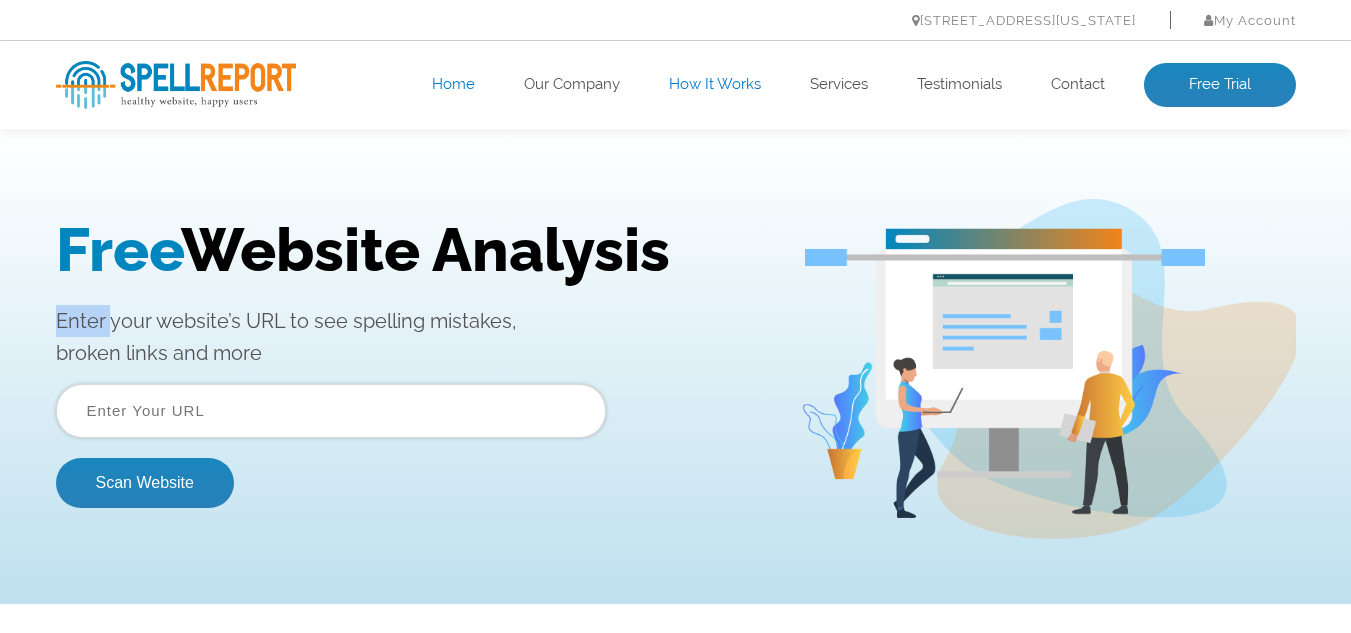 click on "Enter your website’s URL to see spelling mistakes,
broken links and more" at bounding box center (413, 337) 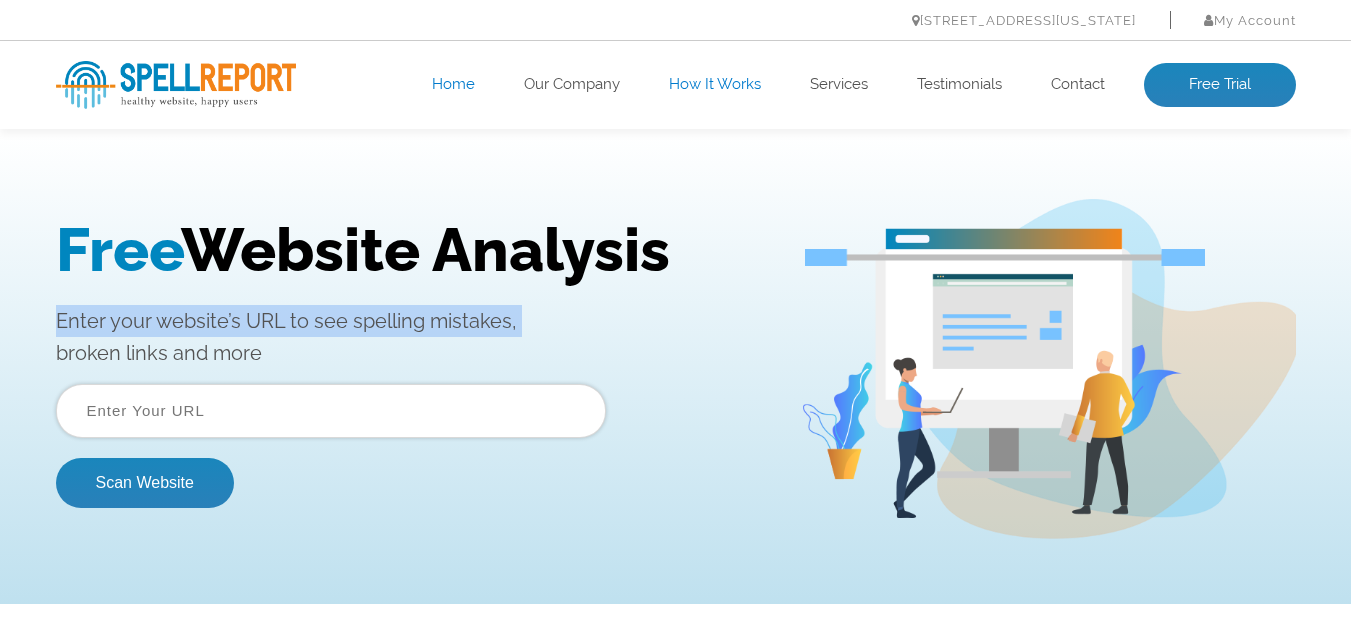 click on "Enter your website’s URL to see spelling mistakes,
broken links and more" at bounding box center [413, 337] 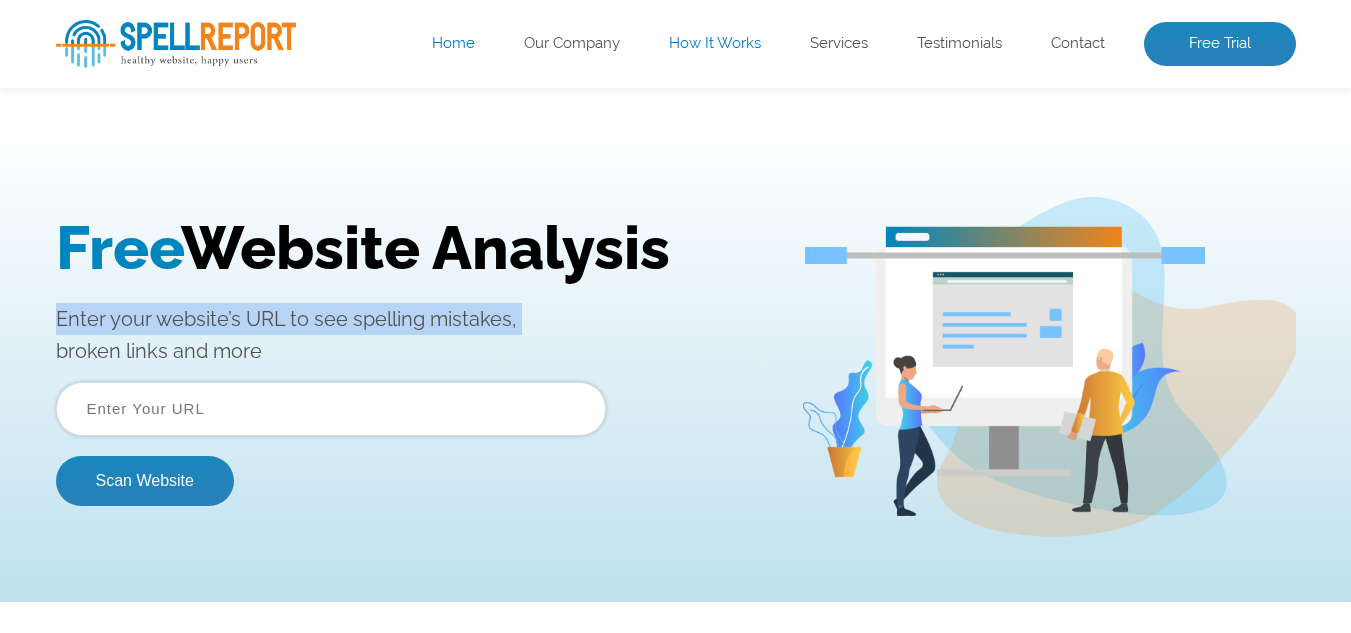 scroll, scrollTop: 0, scrollLeft: 0, axis: both 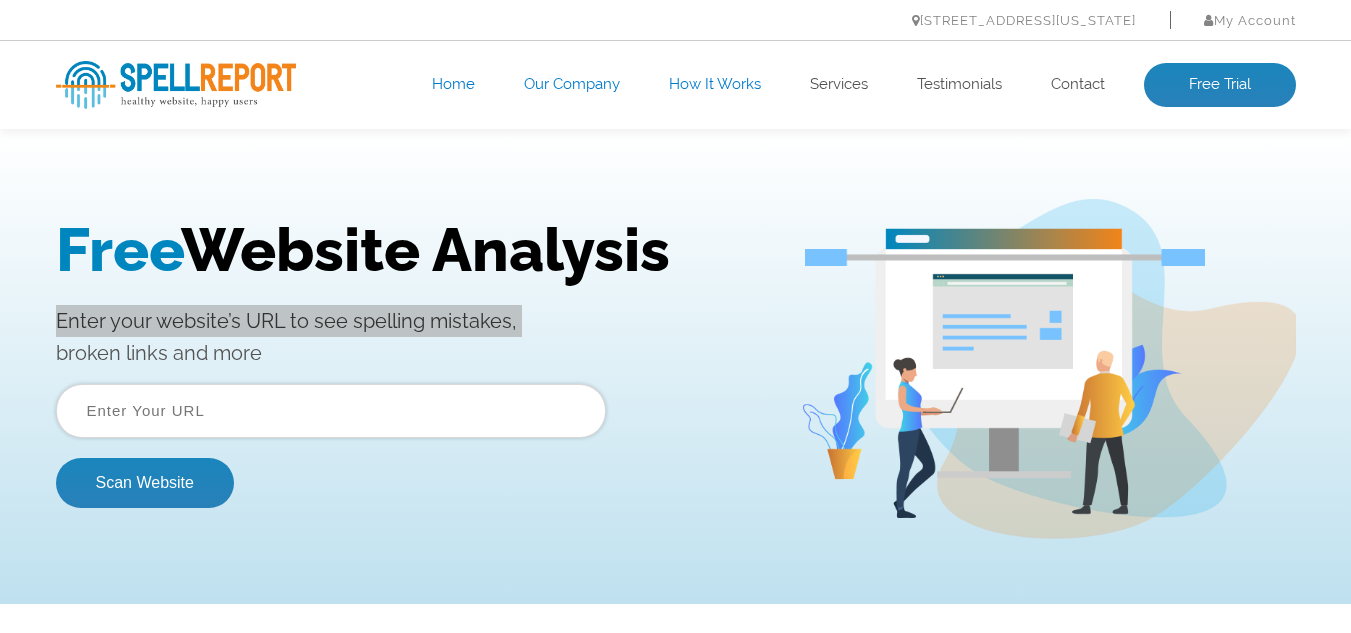 click on "Our Company" at bounding box center (572, 85) 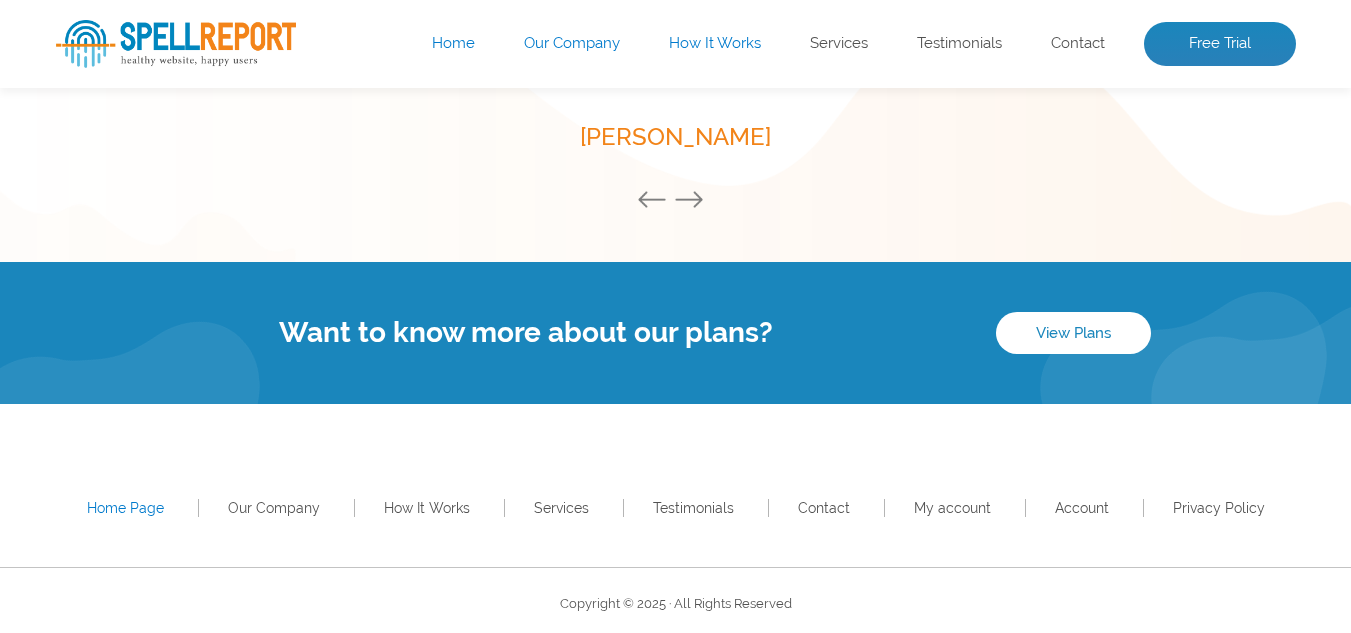 scroll, scrollTop: 2971, scrollLeft: 0, axis: vertical 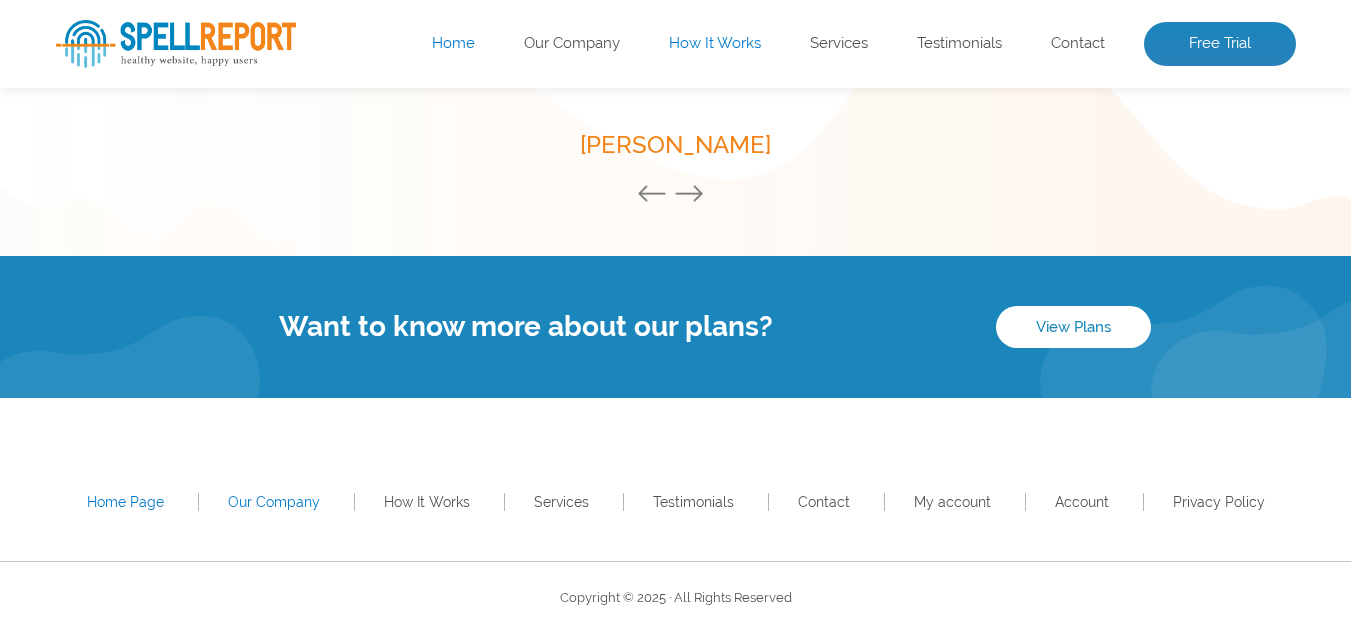click on "Our Company" at bounding box center (274, 502) 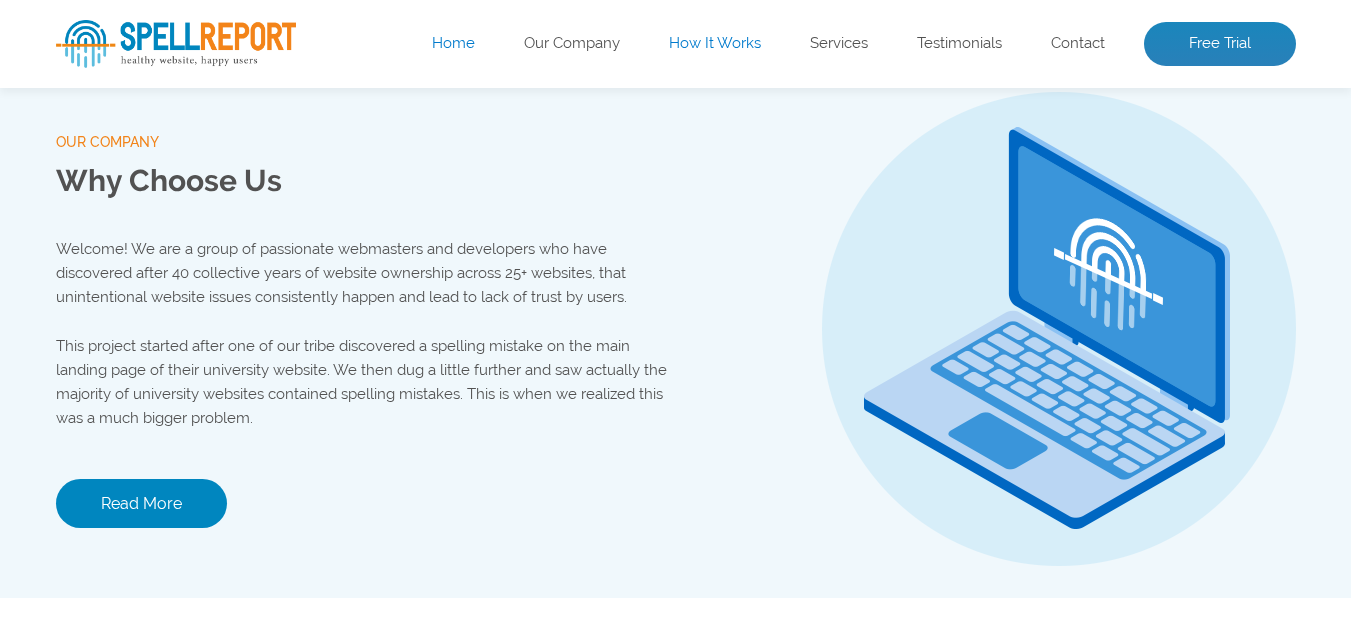 scroll, scrollTop: 2098, scrollLeft: 0, axis: vertical 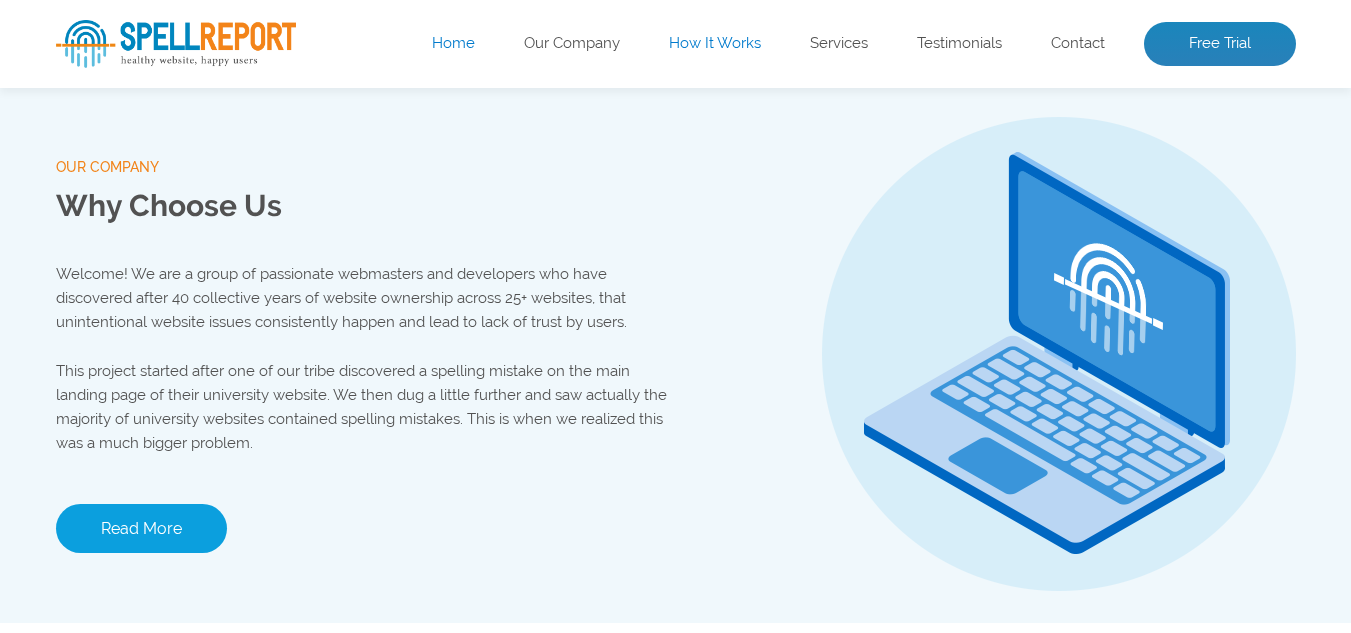 click on "Read More" at bounding box center (141, 528) 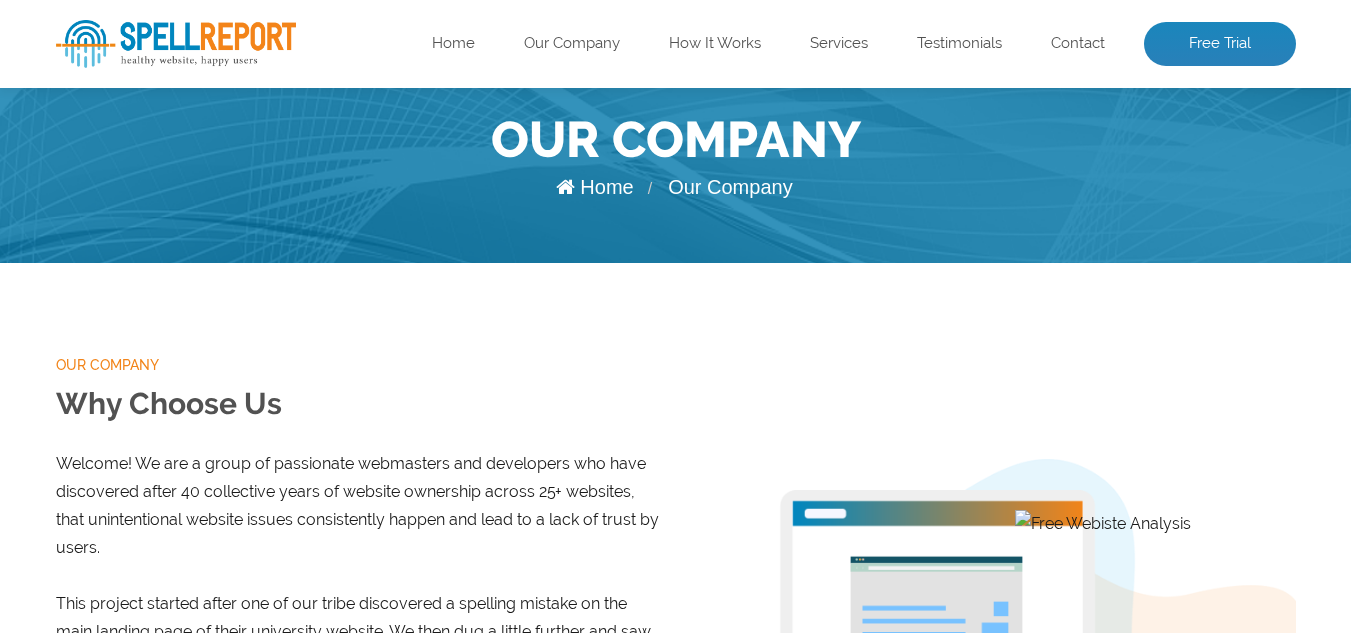 scroll, scrollTop: 0, scrollLeft: 0, axis: both 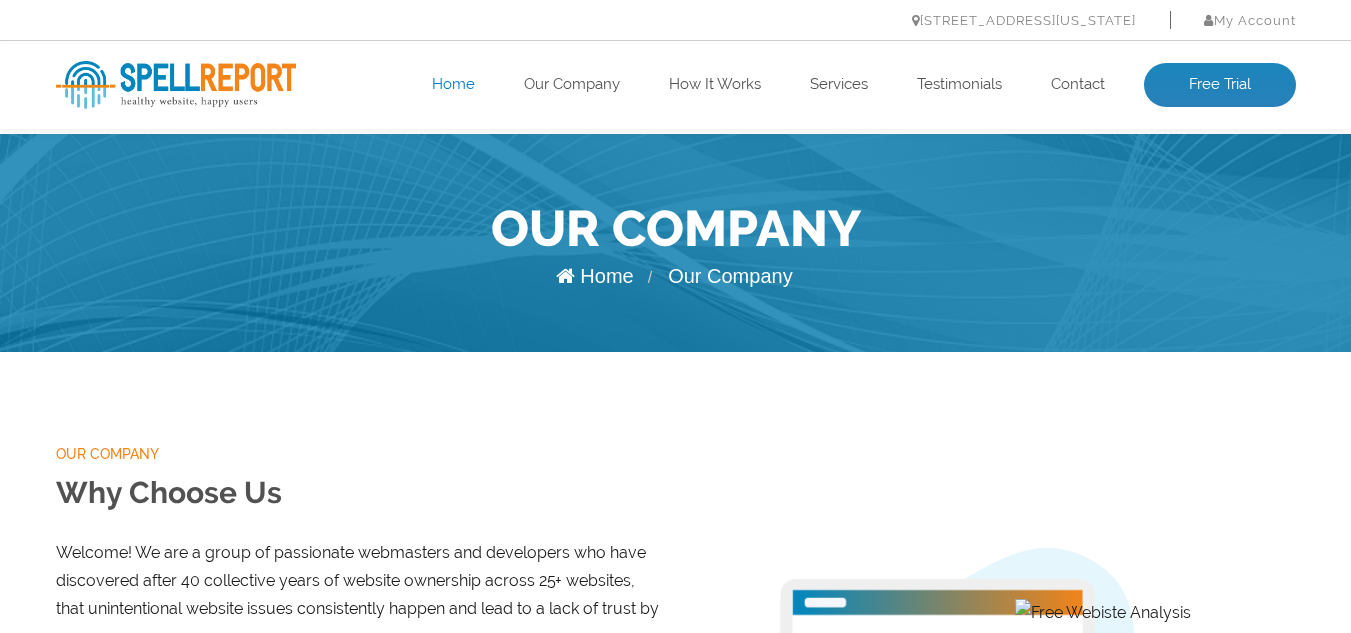 click on "Home" at bounding box center [453, 85] 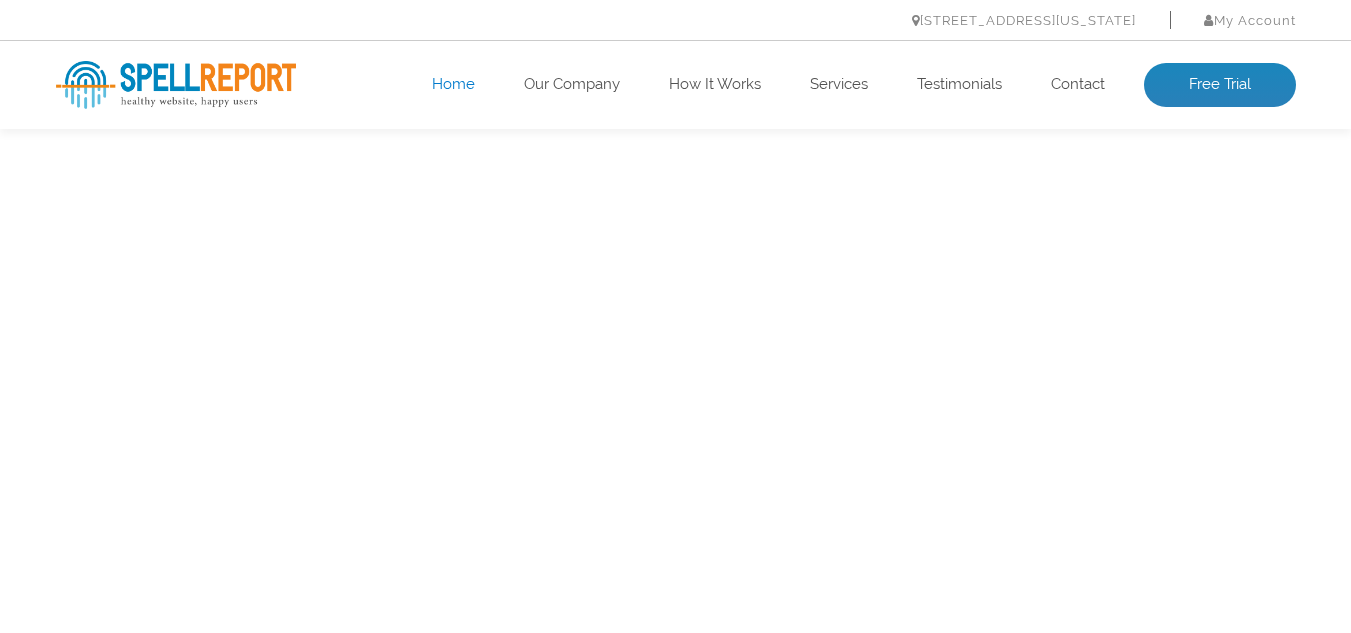 scroll, scrollTop: 0, scrollLeft: 0, axis: both 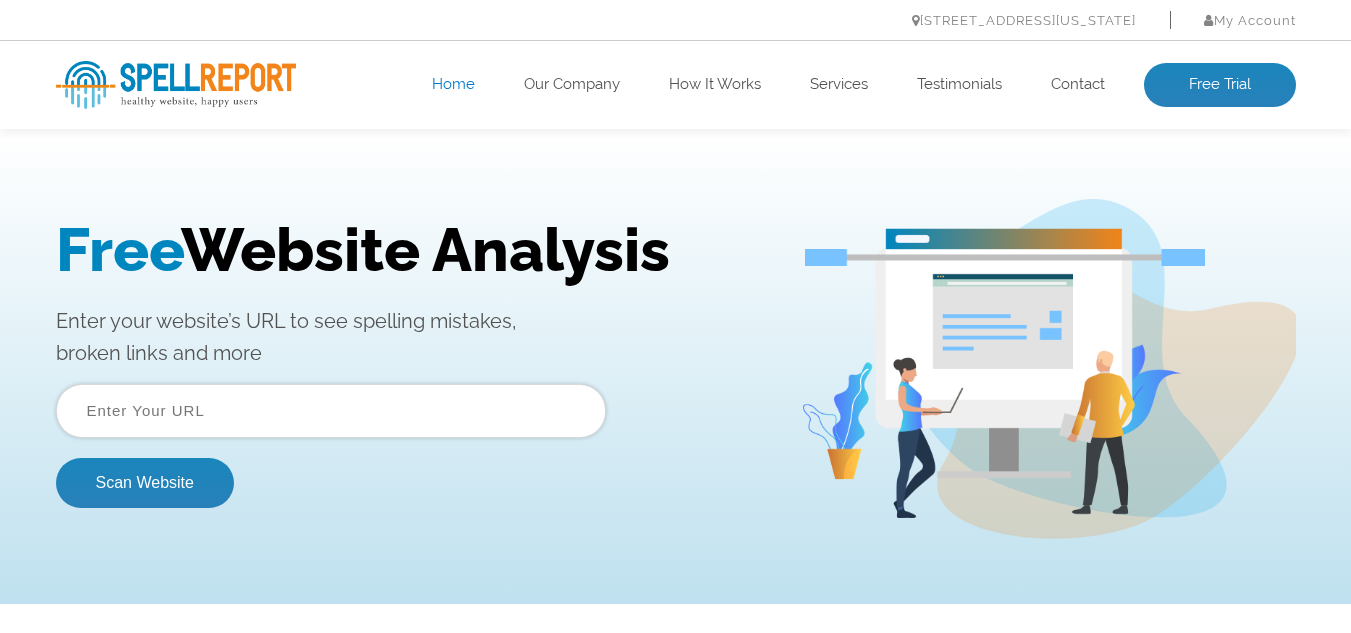 click at bounding box center (331, 411) 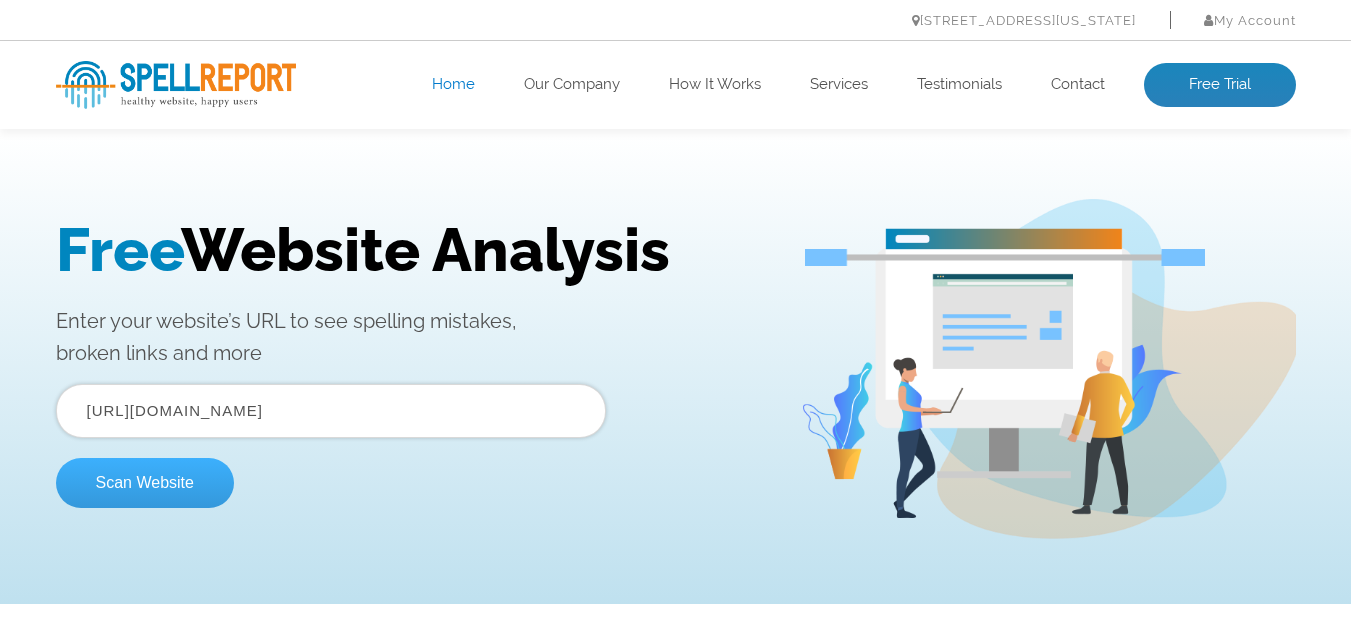 type on "https://www.onlineinvoices.com/system-manual" 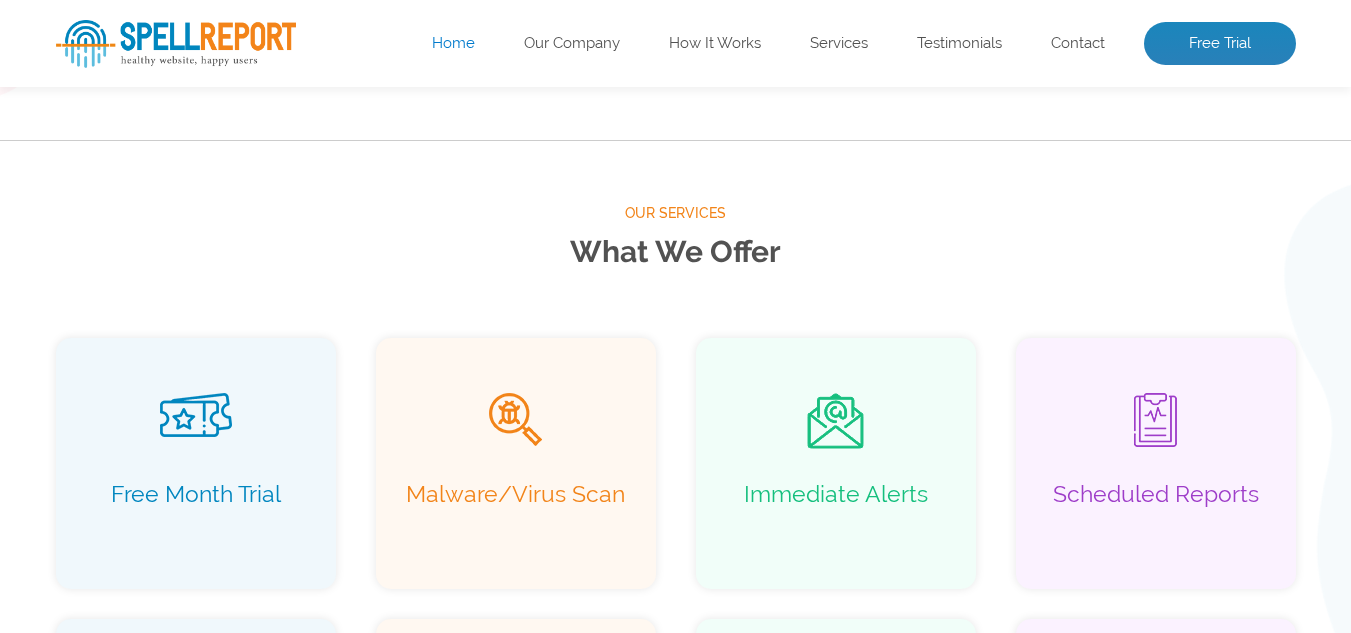 scroll, scrollTop: 1200, scrollLeft: 0, axis: vertical 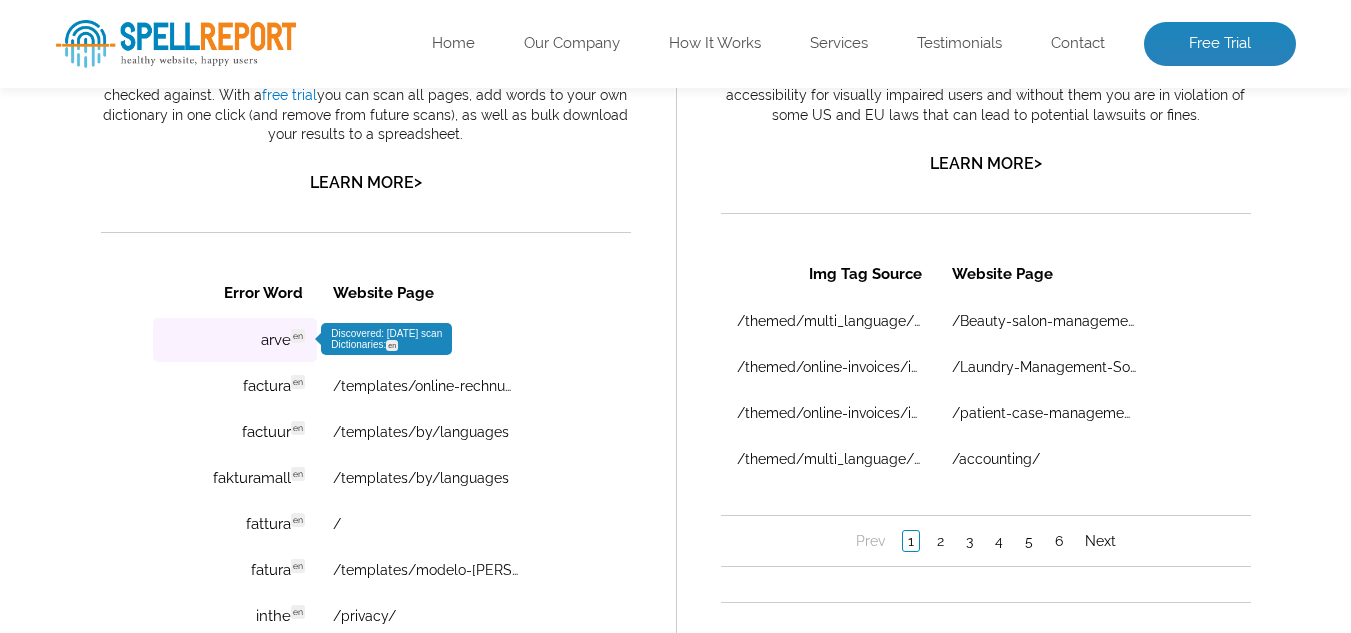 click on "Discovered: [DATE] scan Dictionaries:  en" at bounding box center [385, 339] 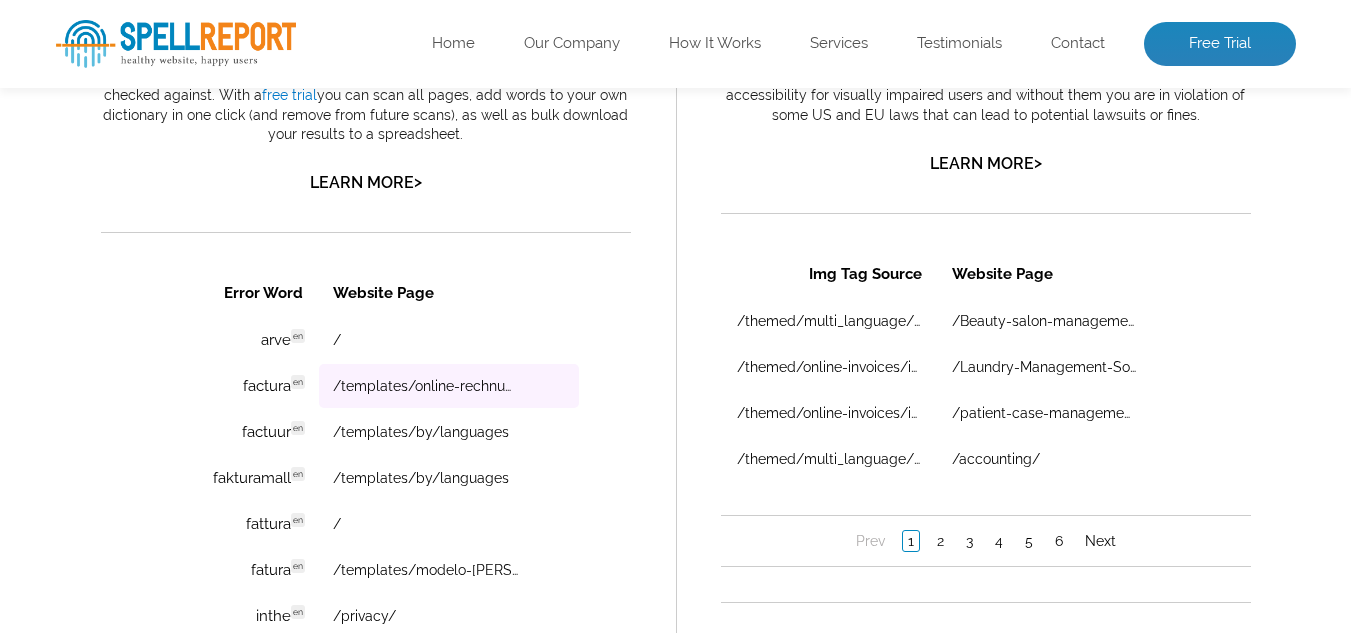 click on "/templates/online-rechnungsvorlage" at bounding box center (448, 386) 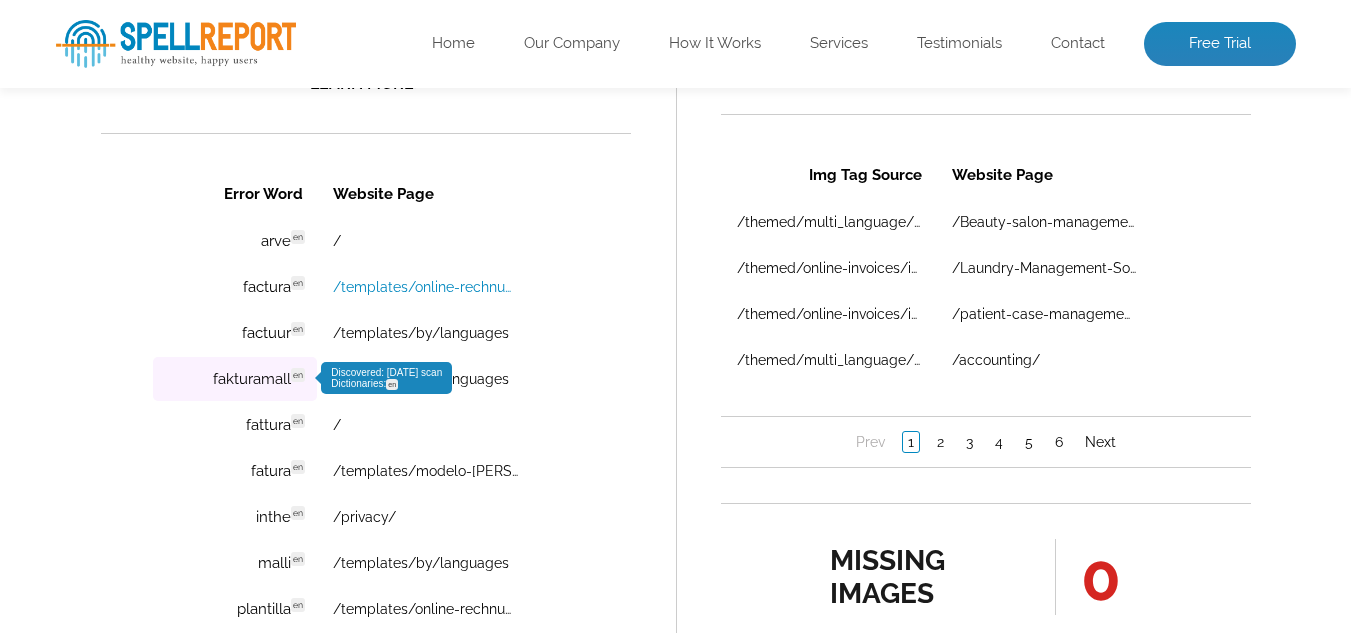 scroll, scrollTop: 1400, scrollLeft: 0, axis: vertical 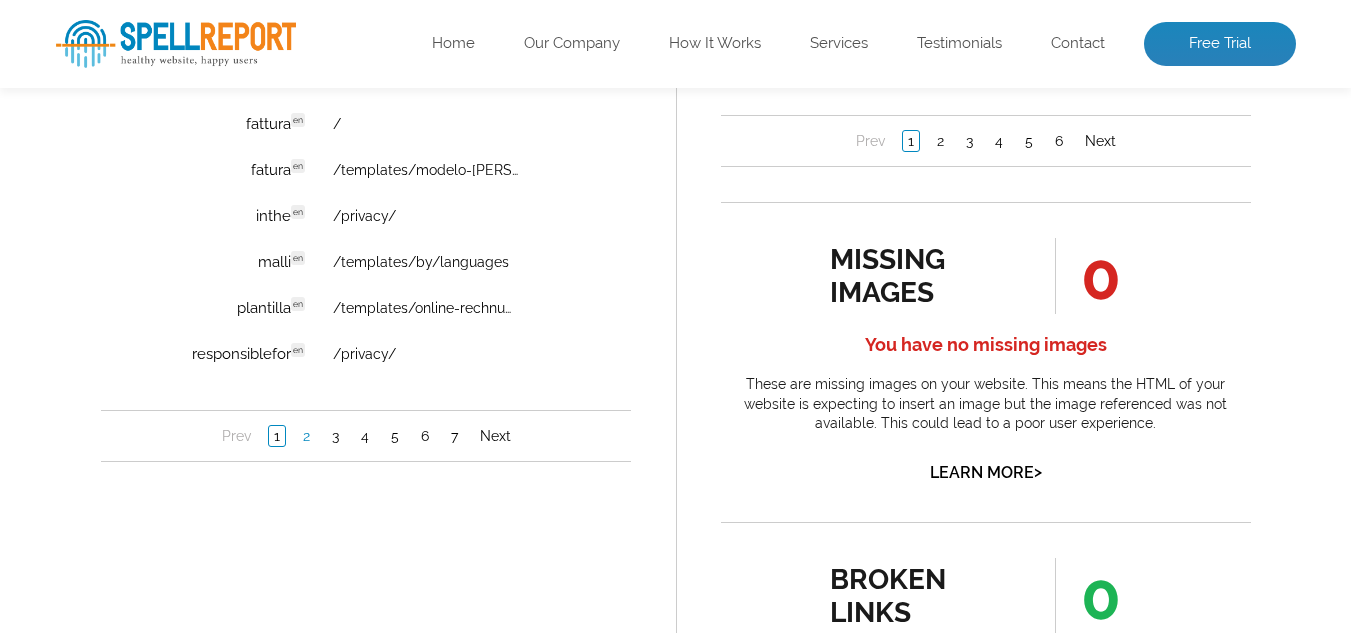click on "2" at bounding box center [305, 437] 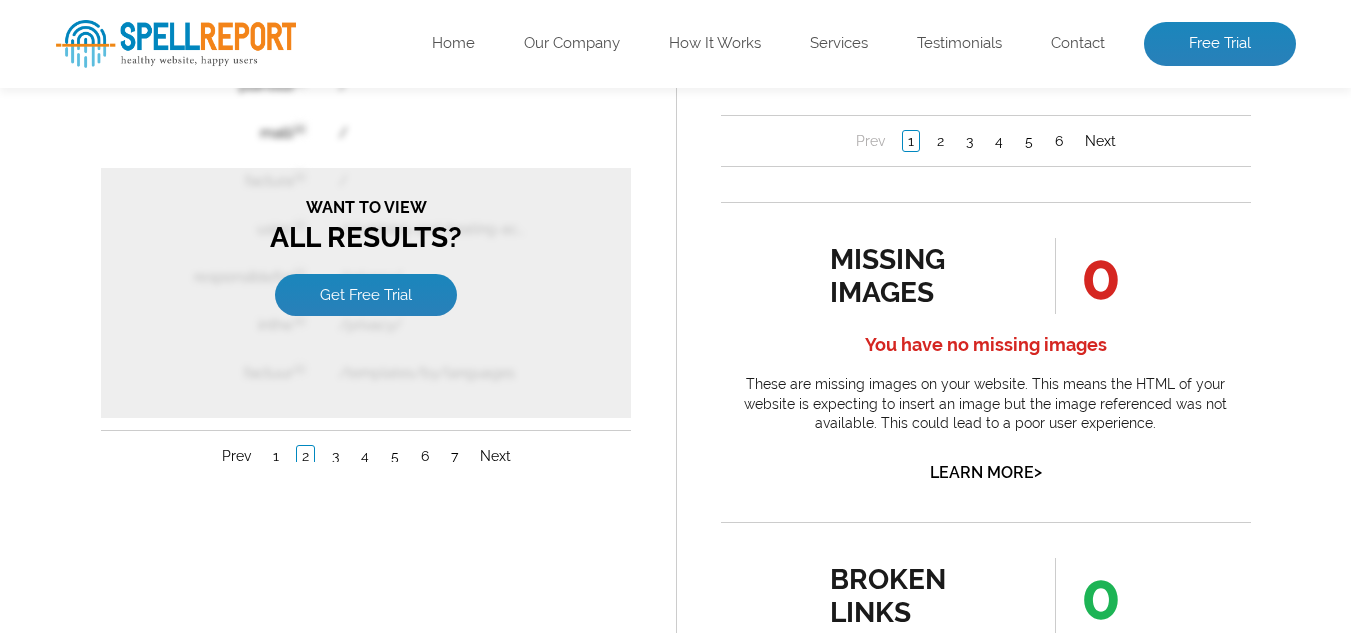 scroll, scrollTop: 0, scrollLeft: 0, axis: both 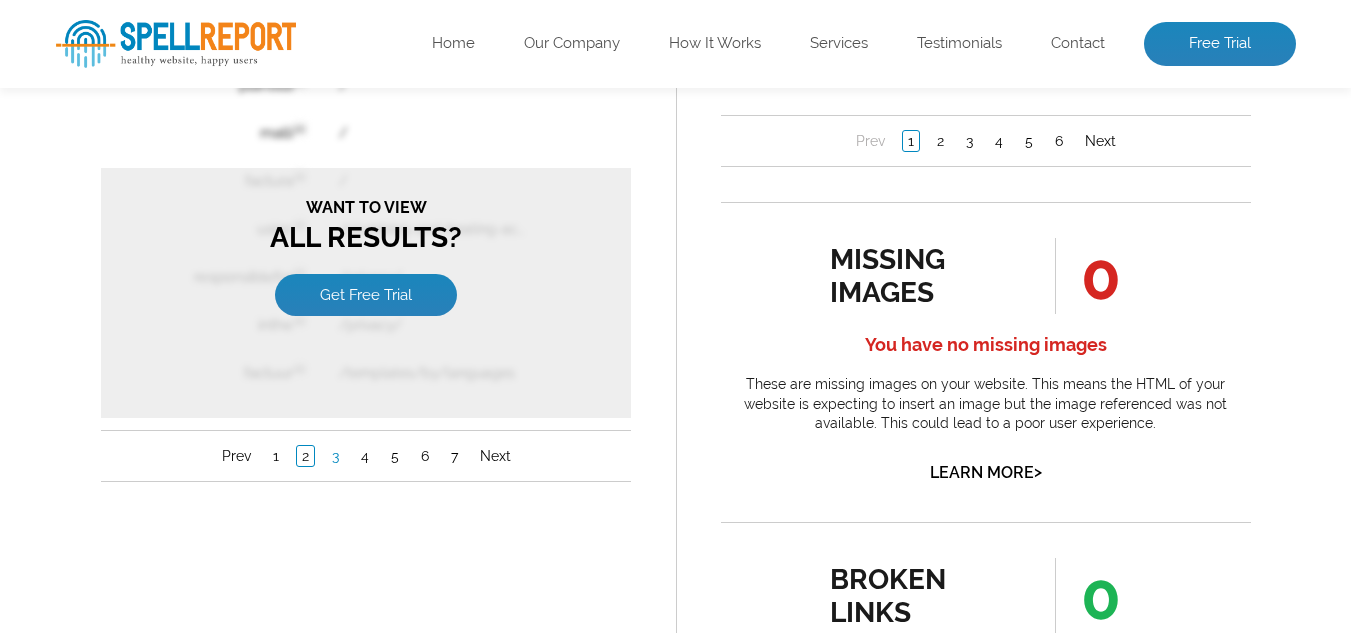 click on "3" at bounding box center [334, 457] 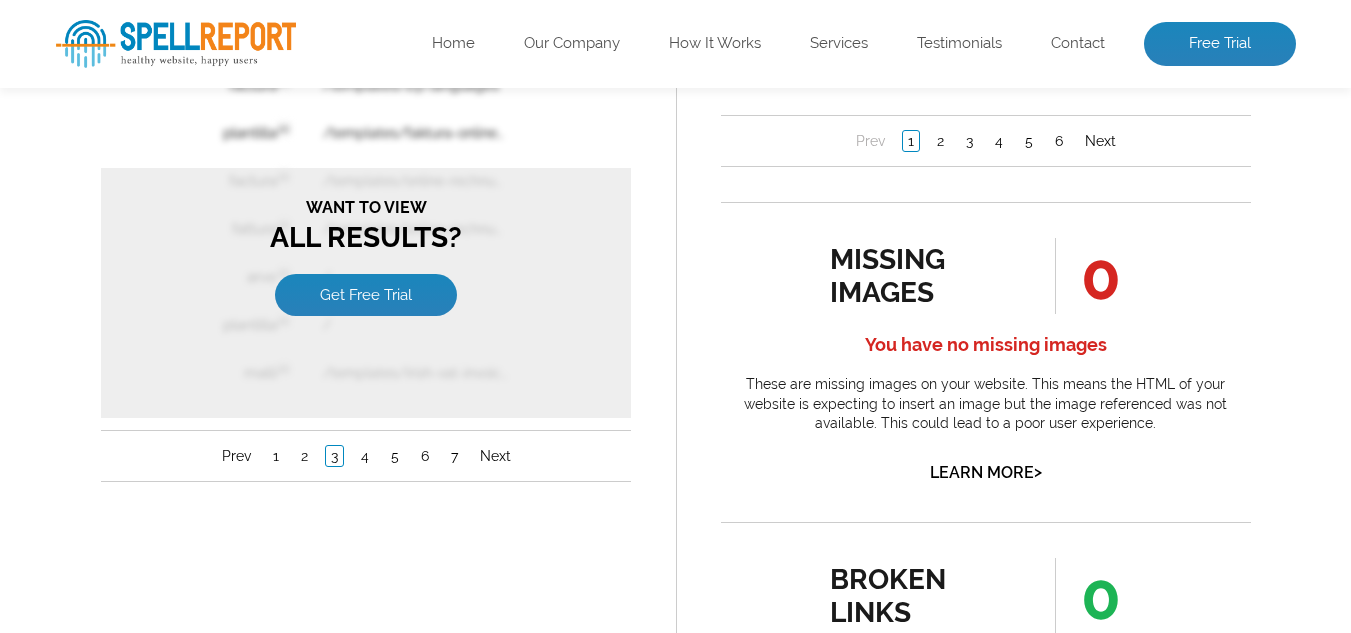 scroll, scrollTop: 0, scrollLeft: 0, axis: both 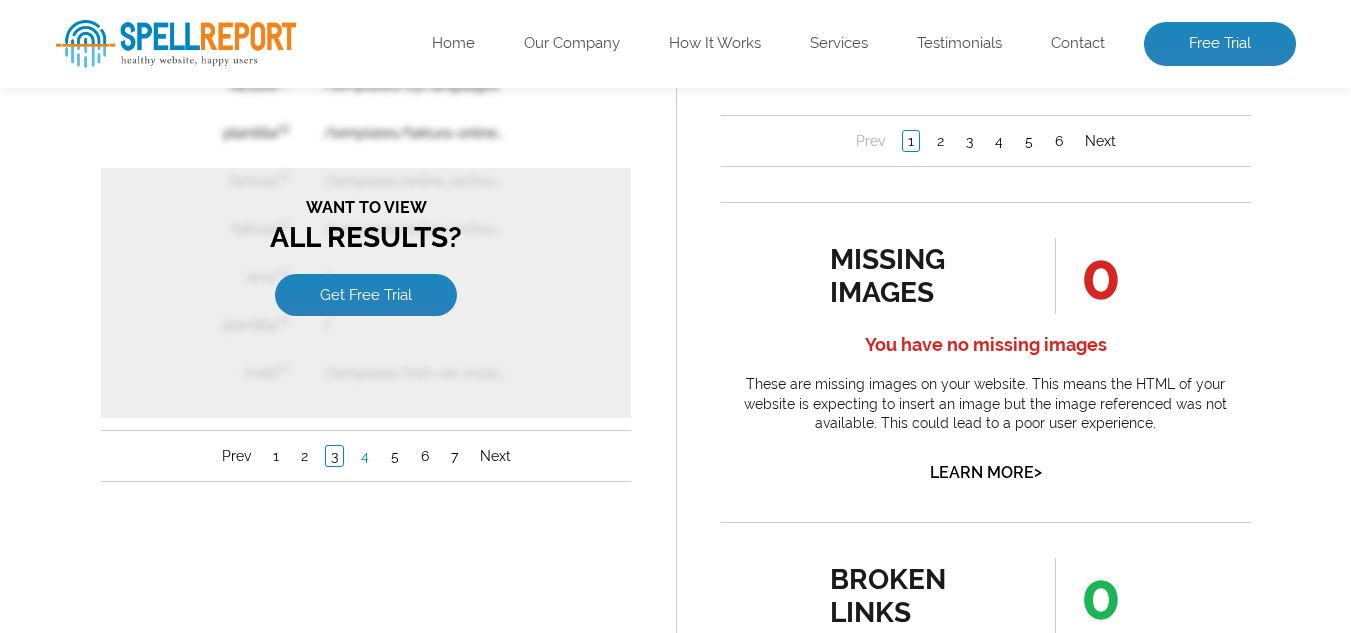 click on "4" at bounding box center (364, 457) 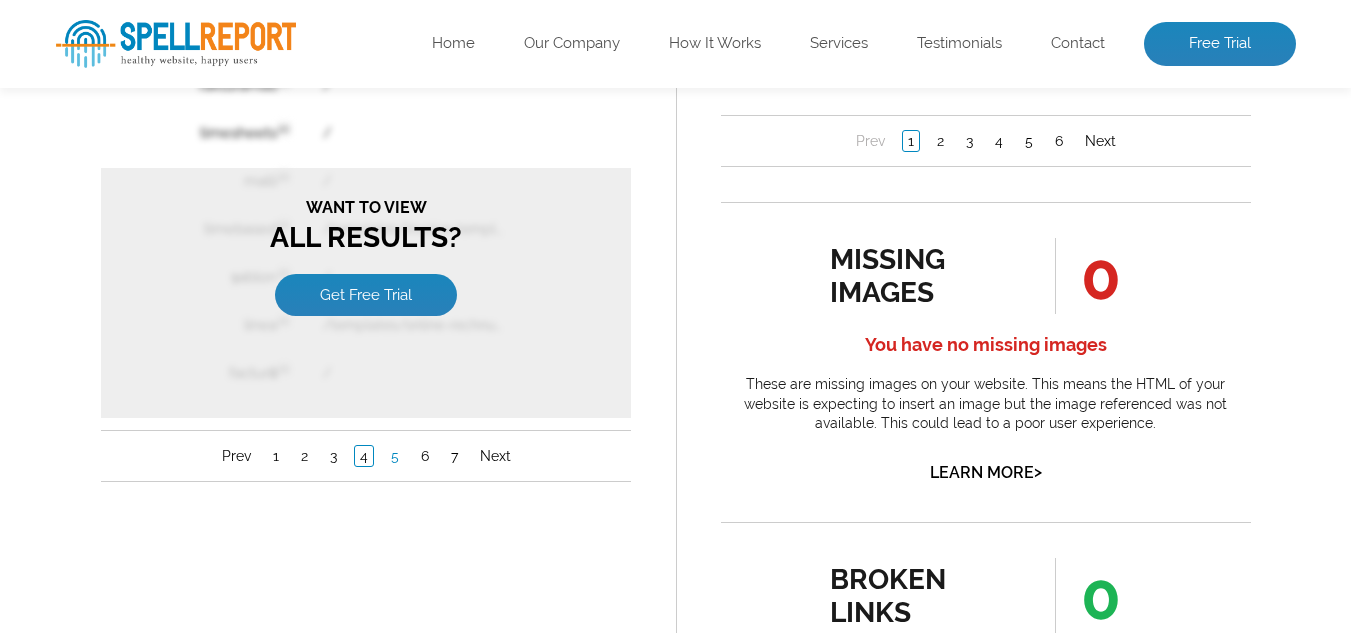 click on "5" at bounding box center [394, 457] 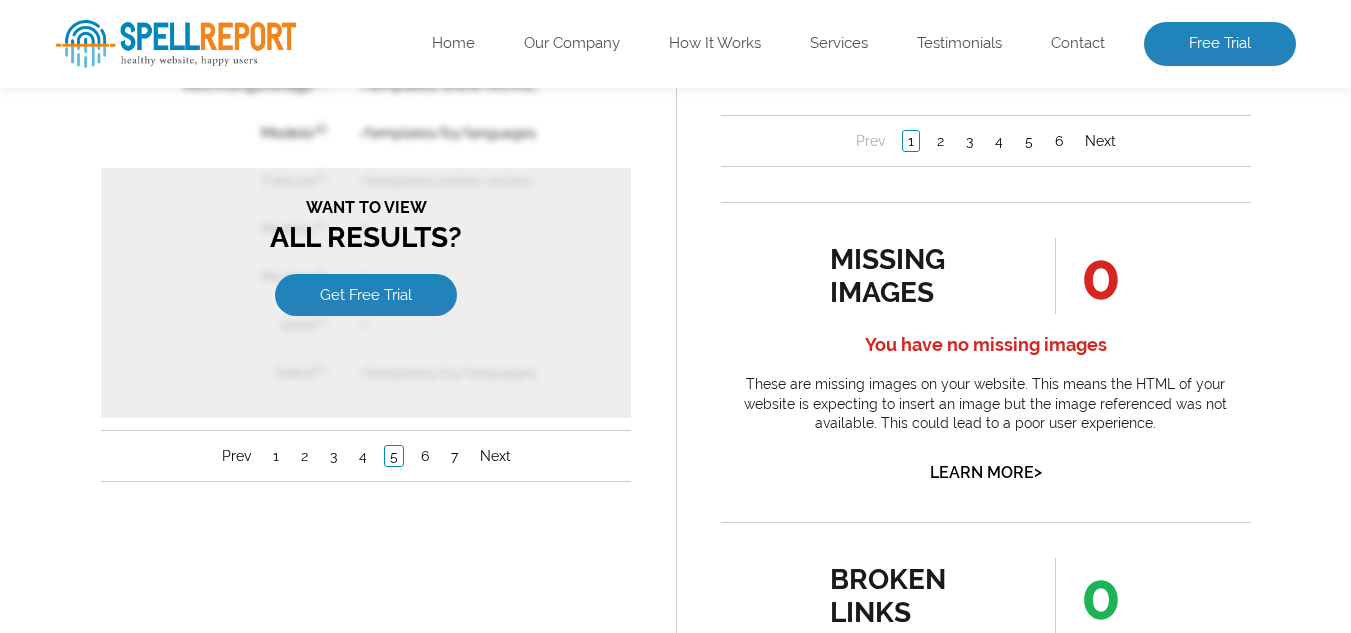 scroll, scrollTop: 0, scrollLeft: 0, axis: both 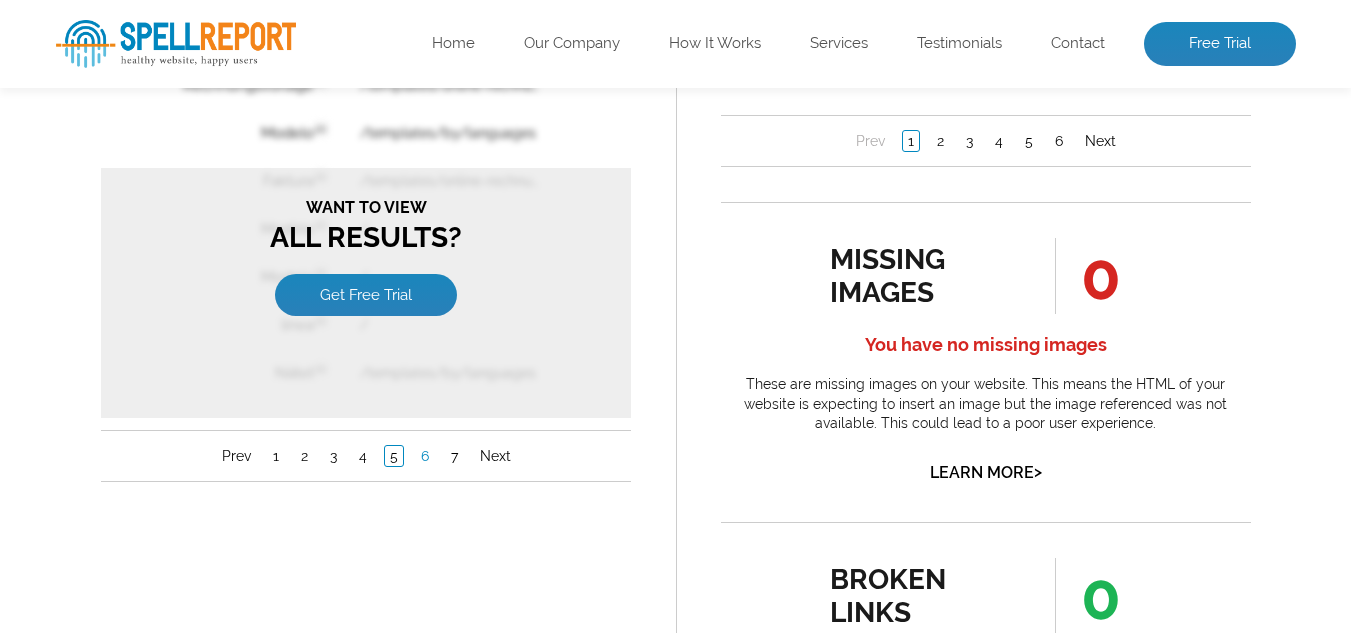 click on "6" at bounding box center (424, 457) 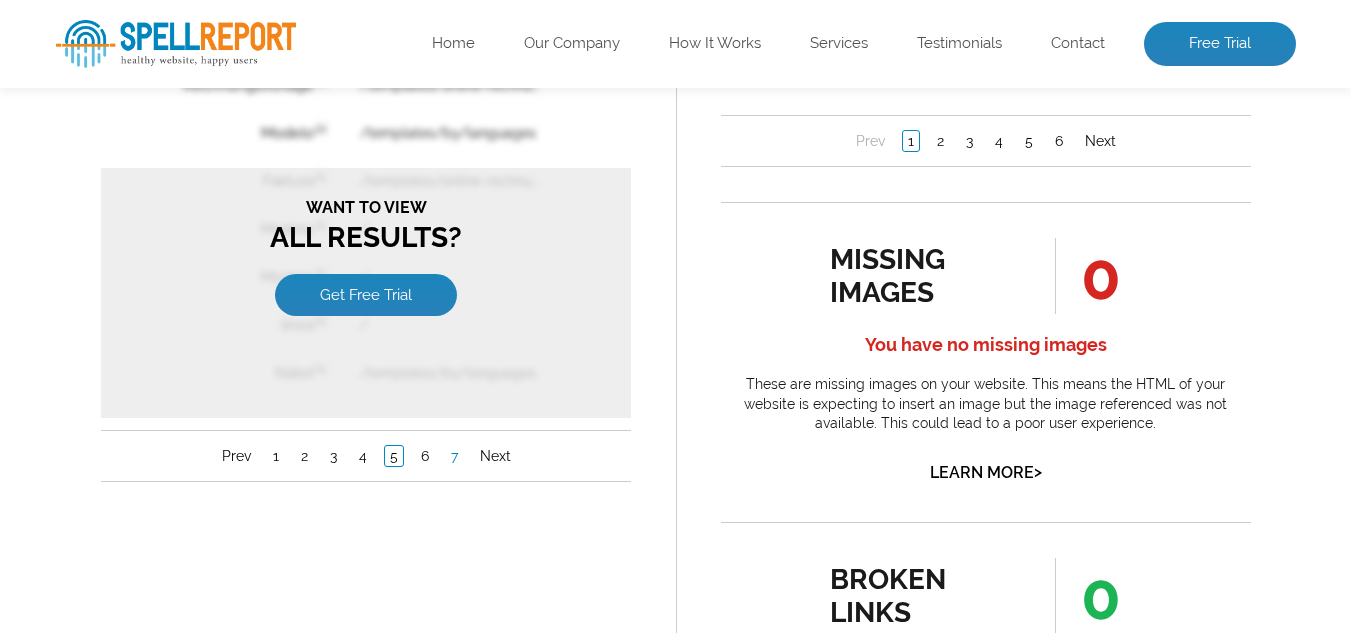 click on "7" at bounding box center (453, 457) 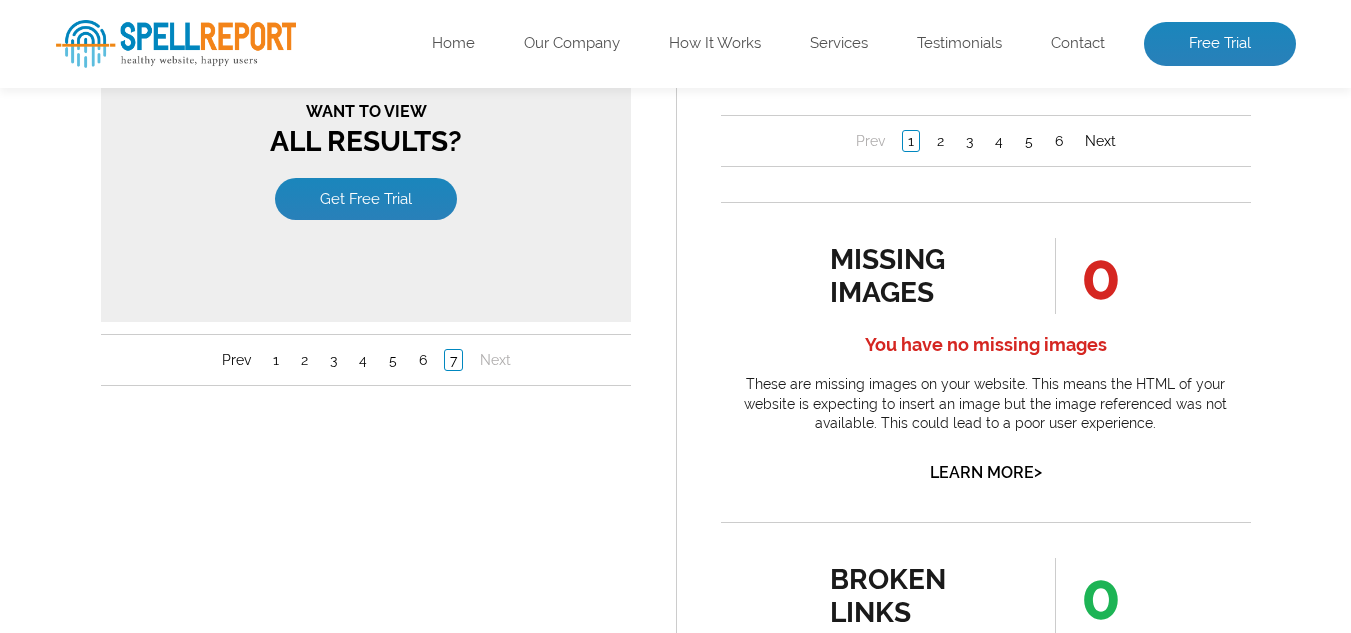 scroll, scrollTop: 0, scrollLeft: 0, axis: both 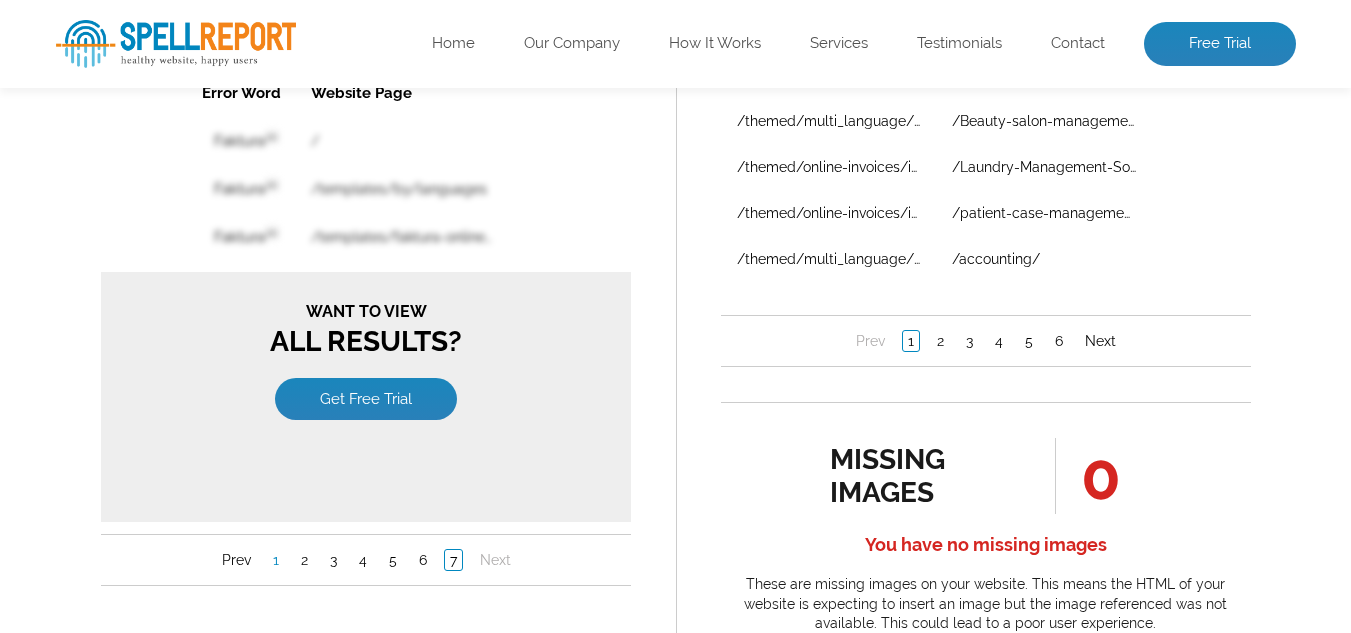 click on "1" at bounding box center [275, 560] 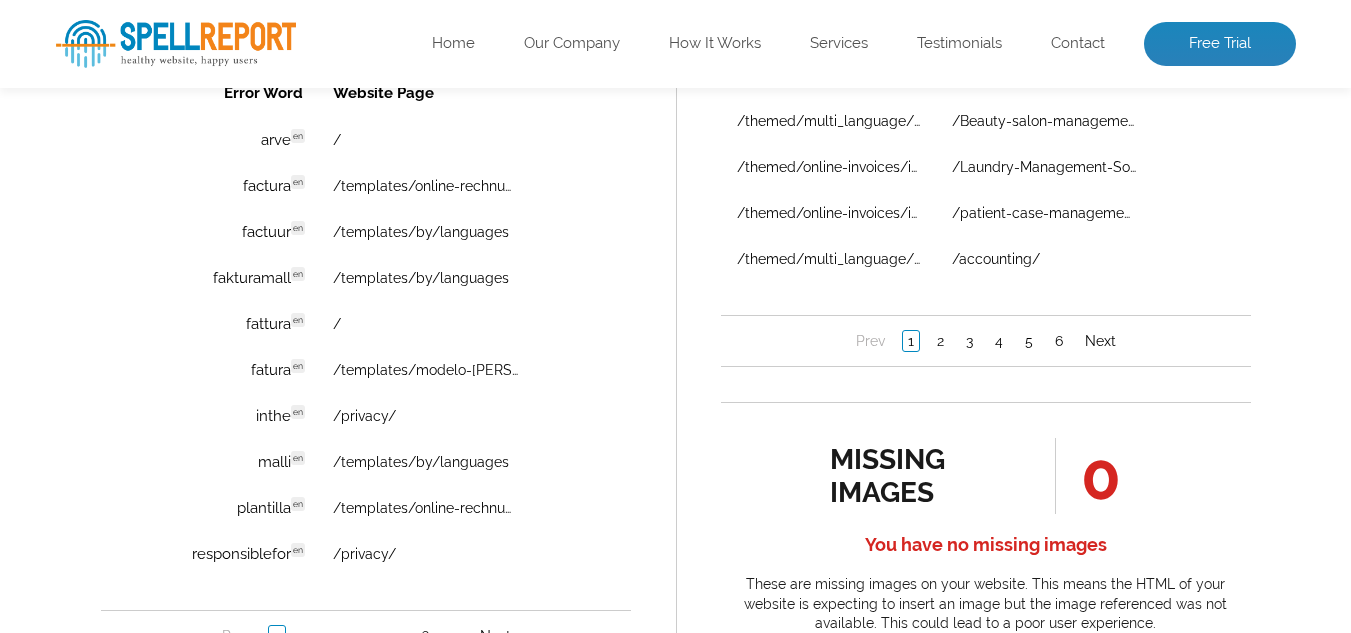 scroll, scrollTop: 0, scrollLeft: 0, axis: both 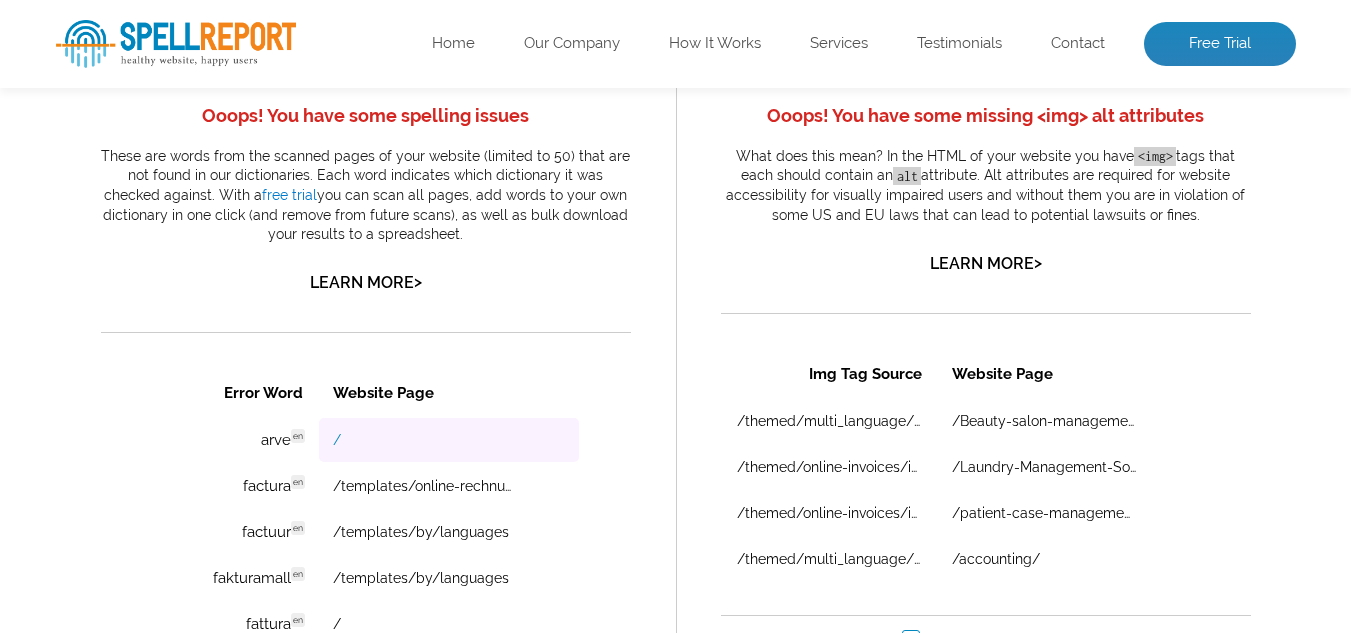 click on "/" at bounding box center (336, 440) 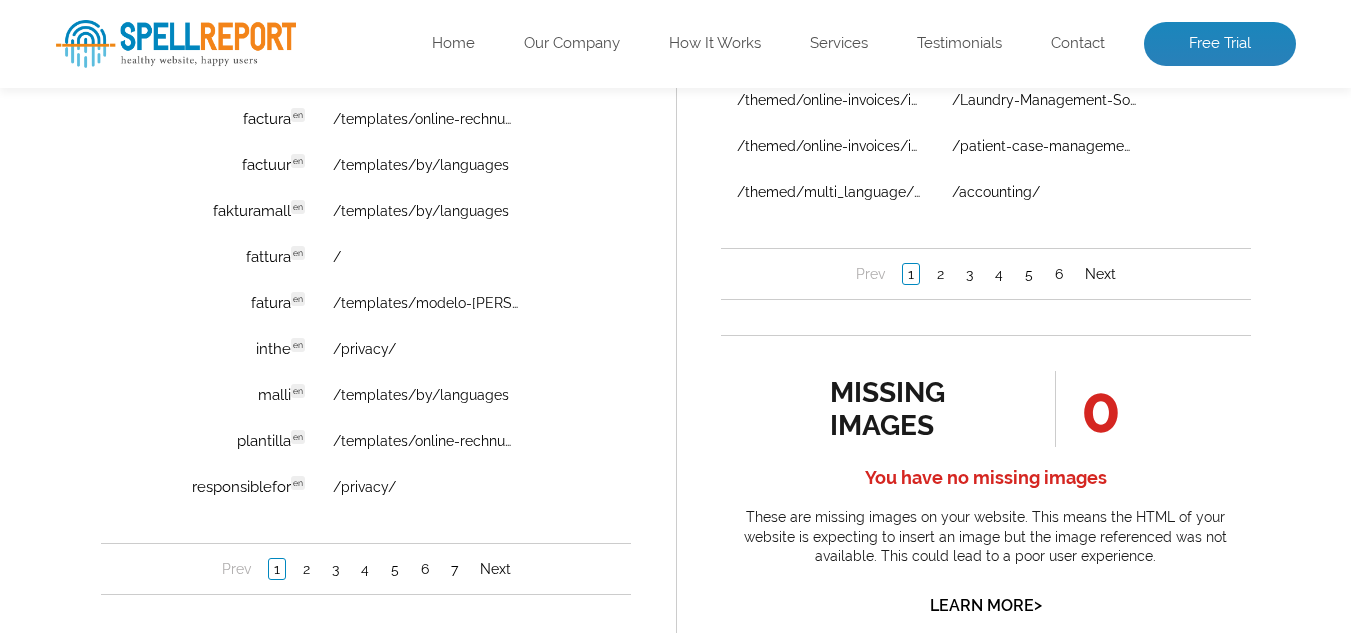 scroll, scrollTop: 1400, scrollLeft: 0, axis: vertical 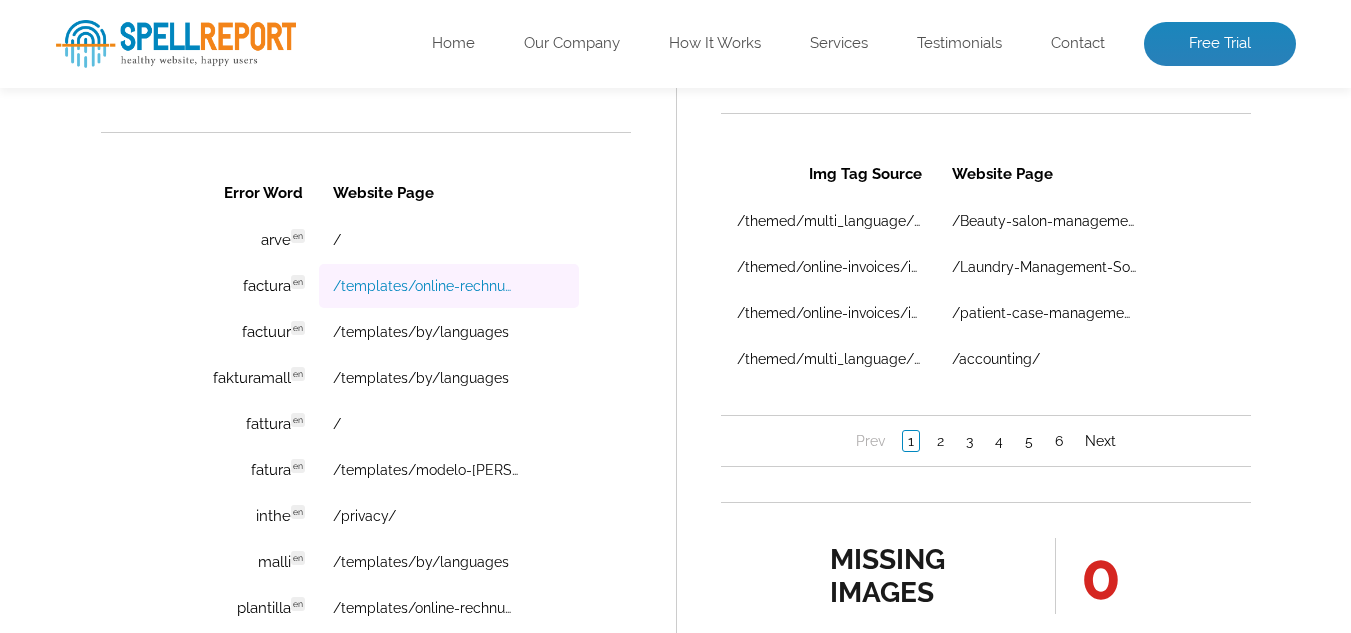 click on "/templates/online-rechnungsvorlage" at bounding box center (424, 286) 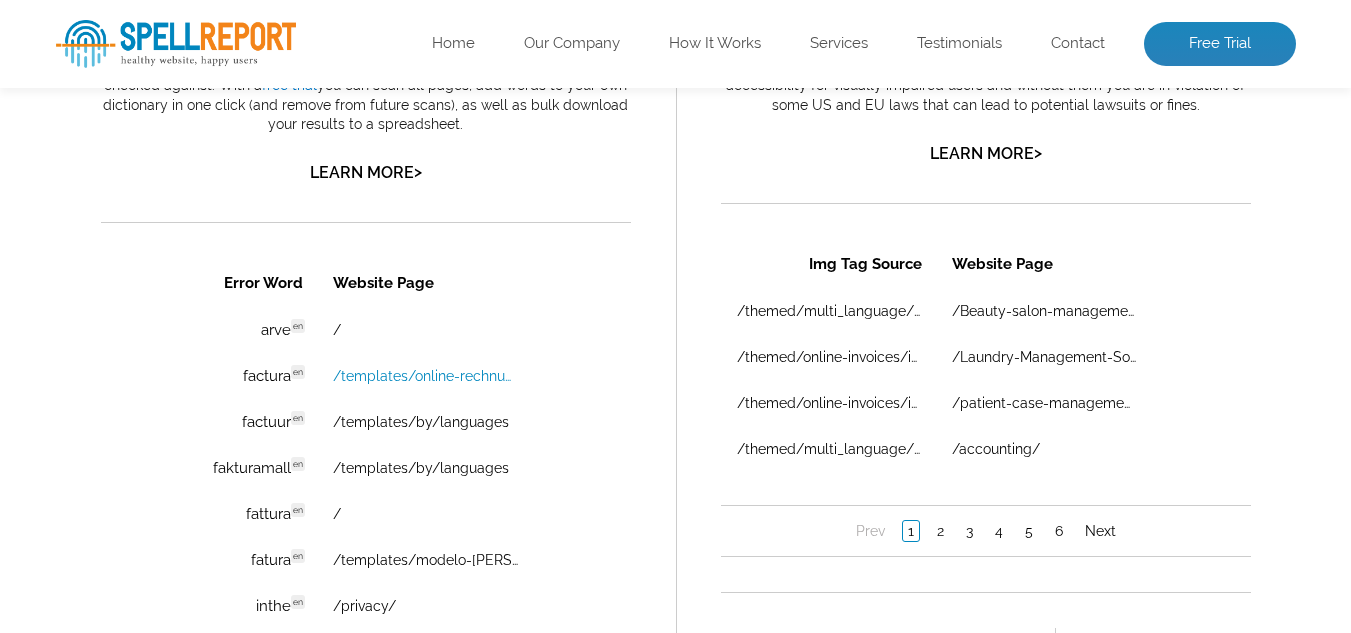 scroll, scrollTop: 1200, scrollLeft: 0, axis: vertical 